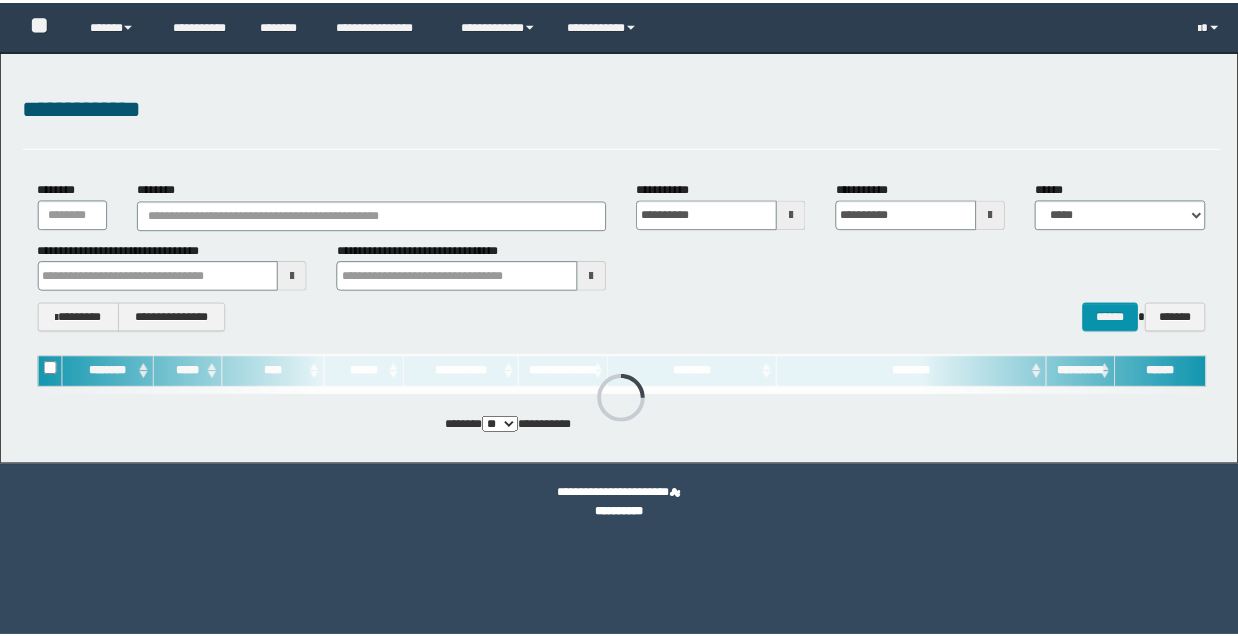 scroll, scrollTop: 0, scrollLeft: 0, axis: both 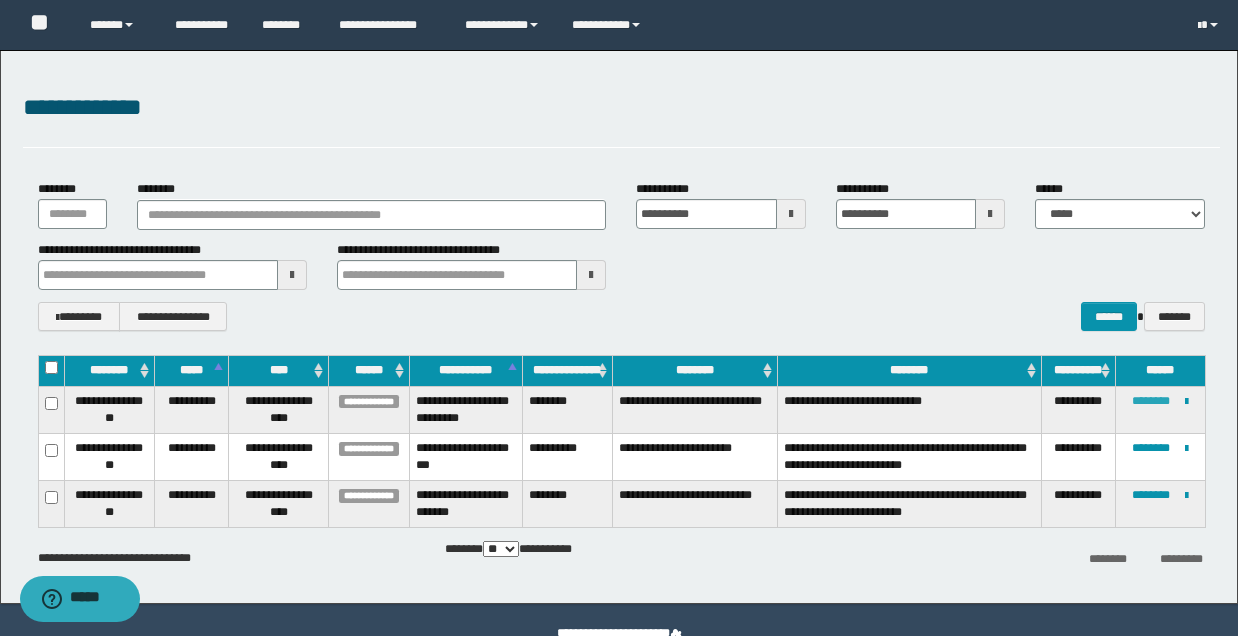 click on "********" at bounding box center [1151, 401] 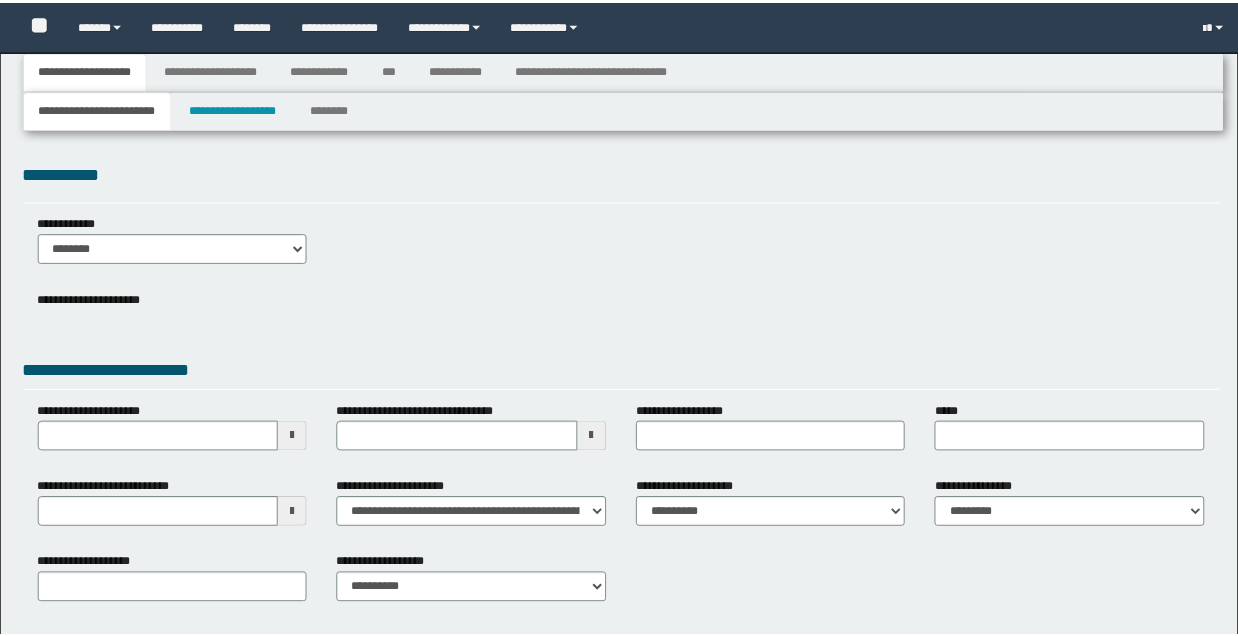 scroll, scrollTop: 0, scrollLeft: 0, axis: both 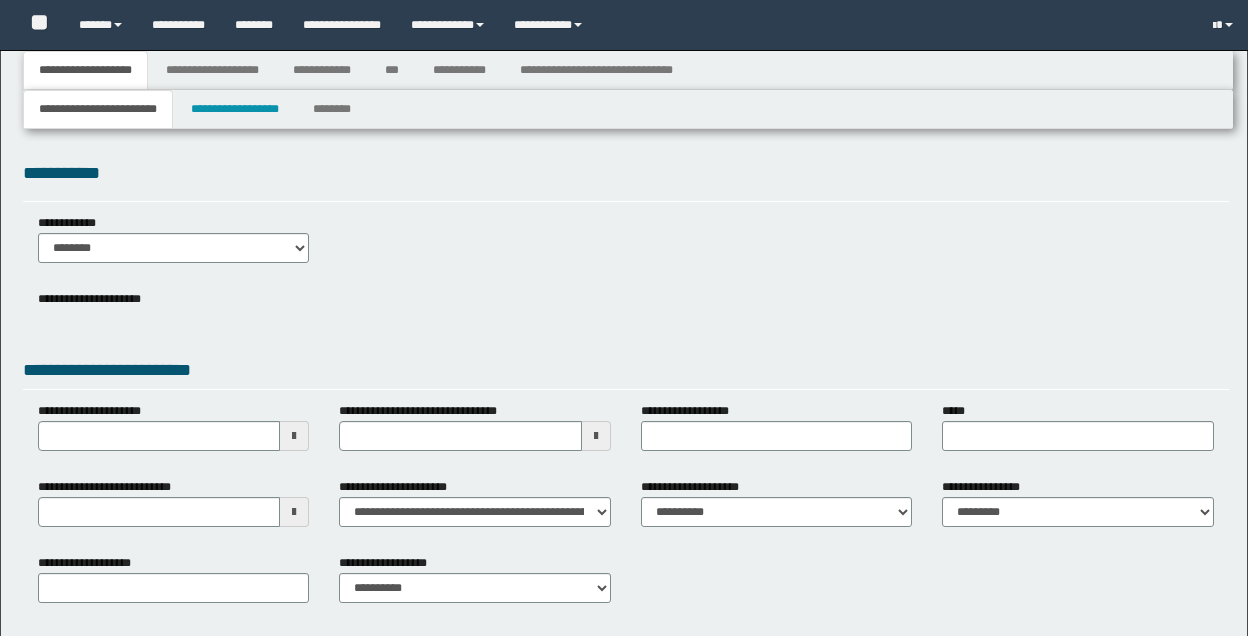 type 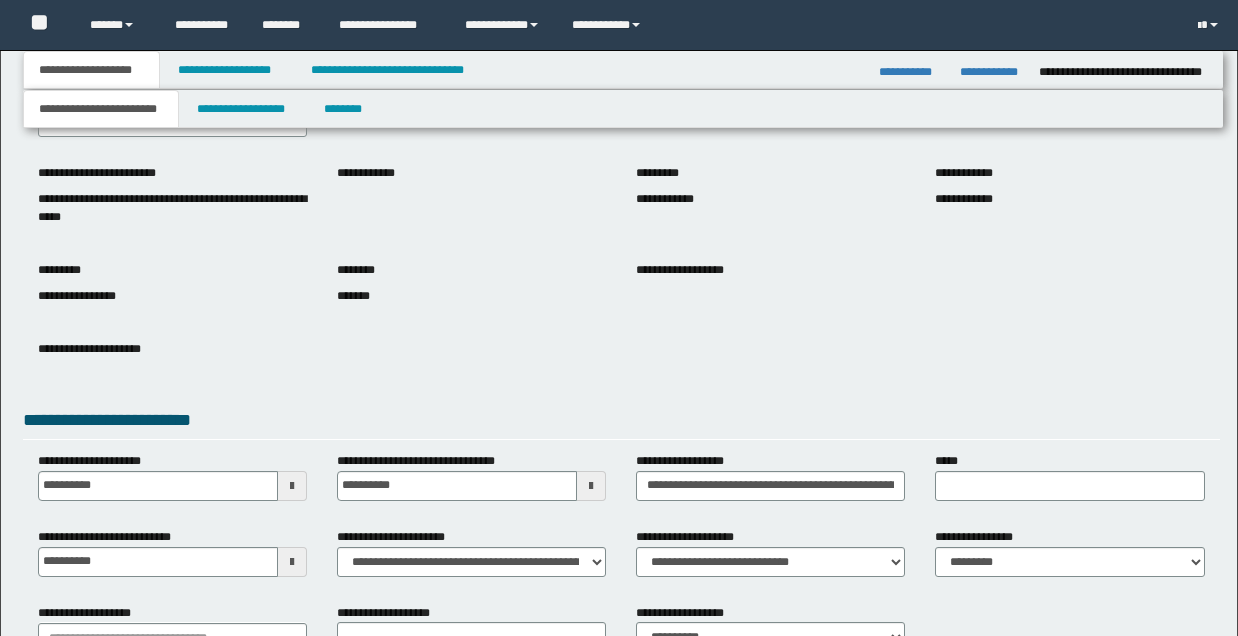 scroll, scrollTop: 265, scrollLeft: 0, axis: vertical 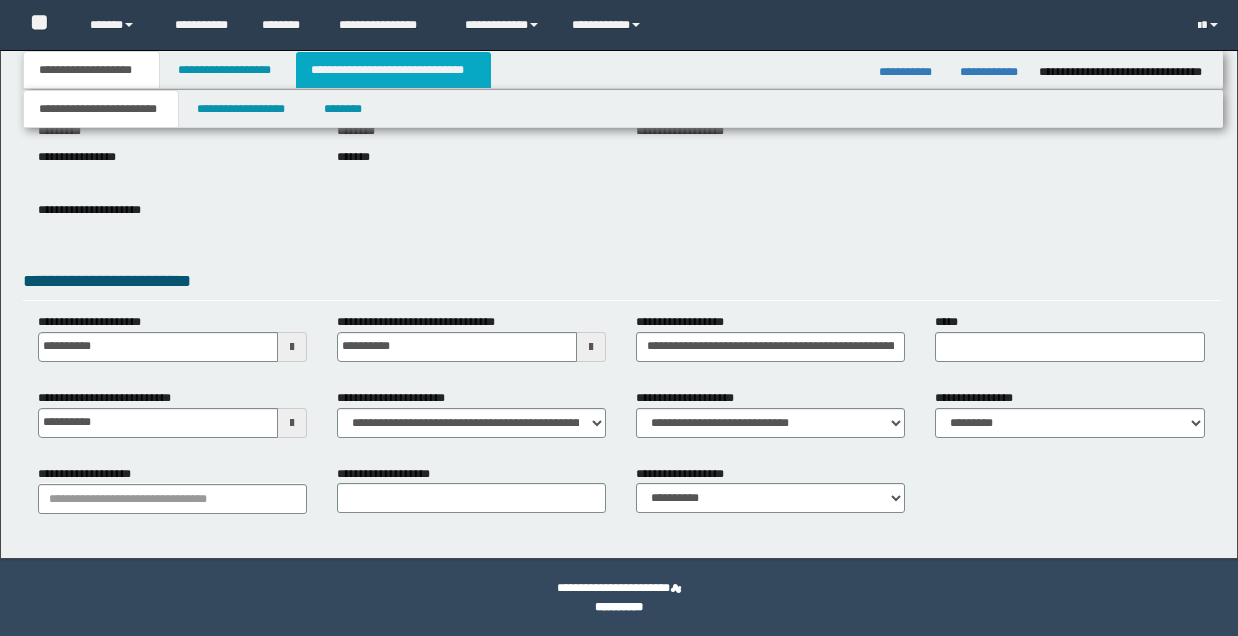 click on "**********" at bounding box center (393, 70) 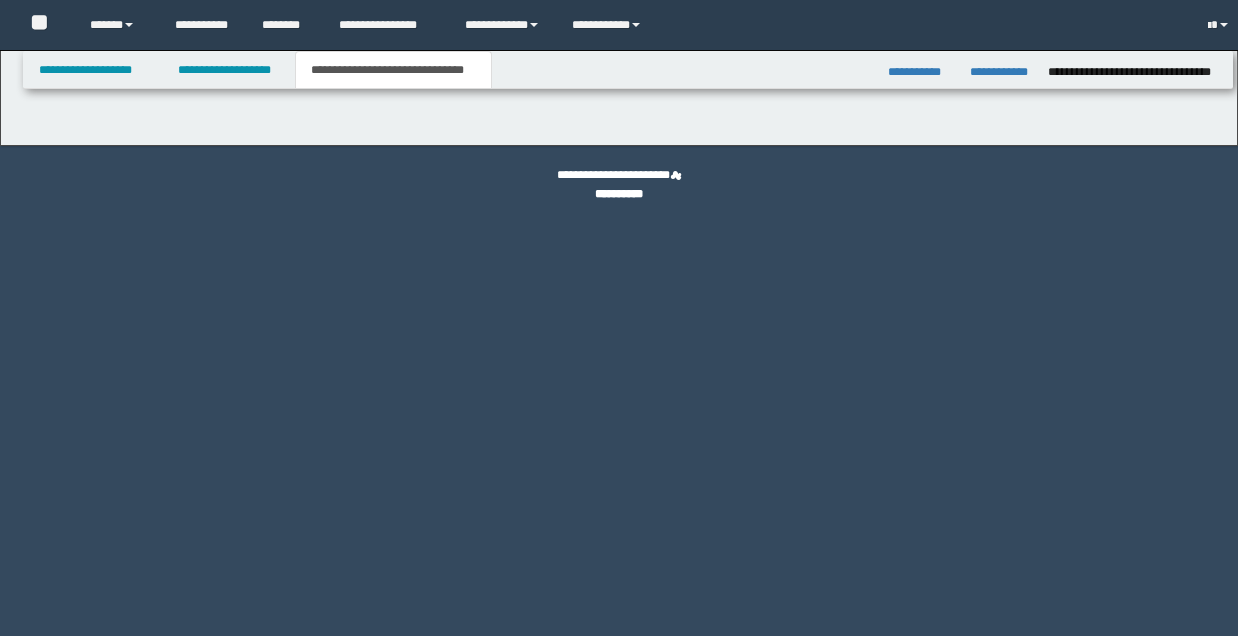 scroll, scrollTop: 0, scrollLeft: 0, axis: both 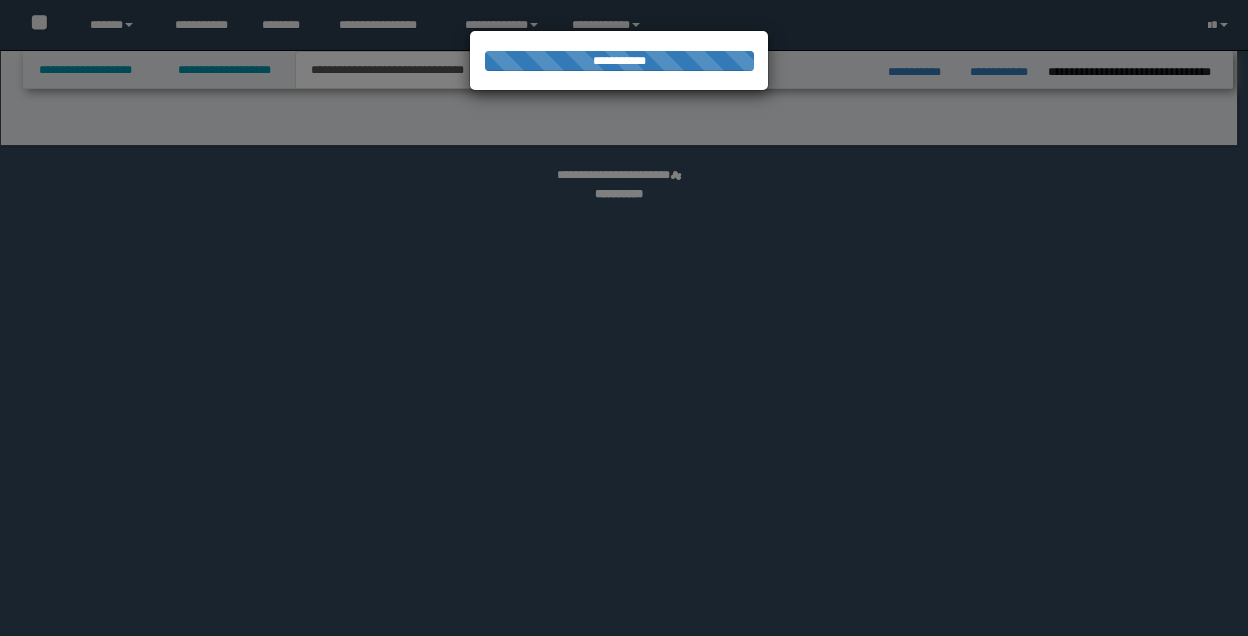 select on "*" 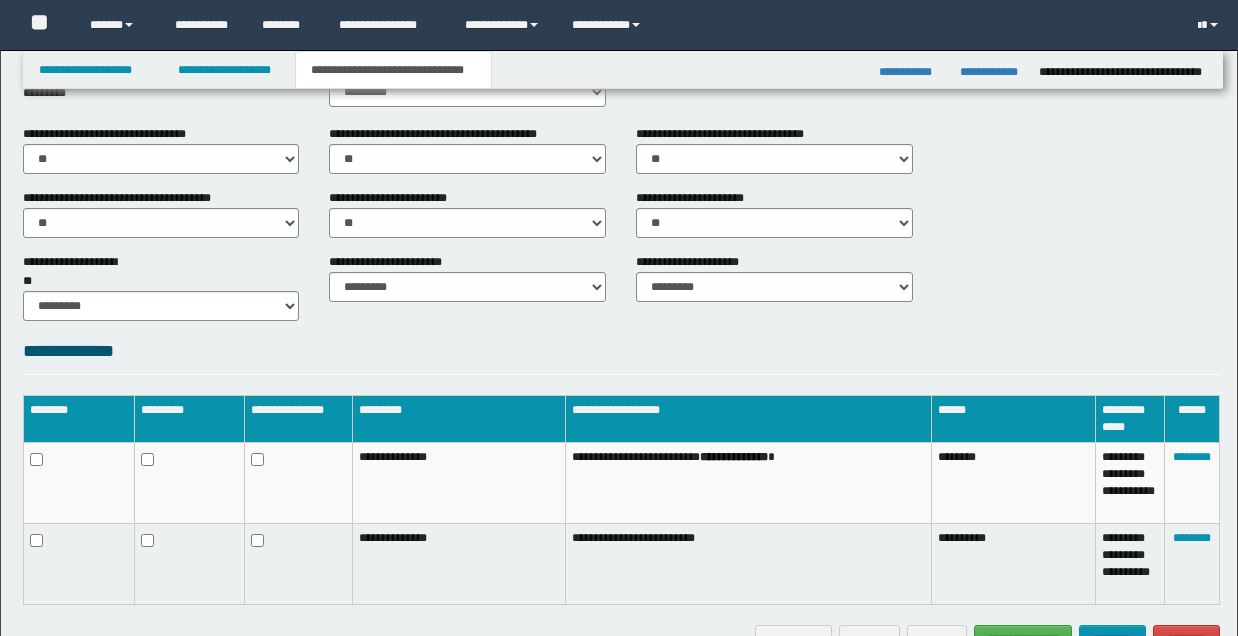 scroll, scrollTop: 710, scrollLeft: 0, axis: vertical 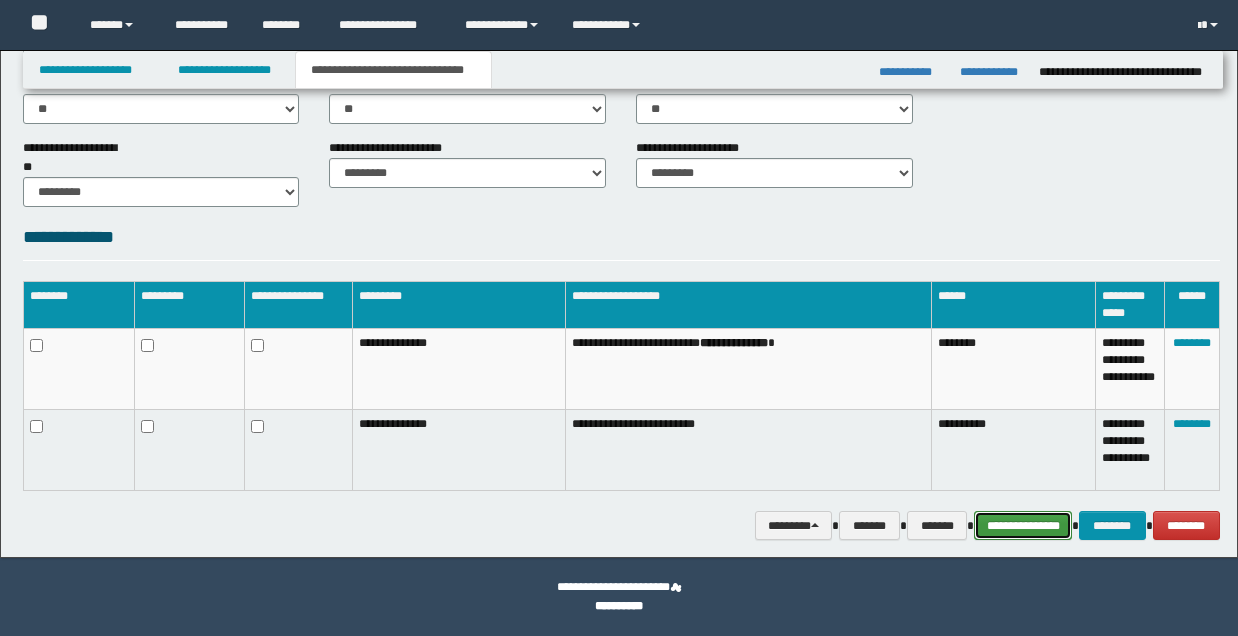 click on "**********" at bounding box center [1023, 525] 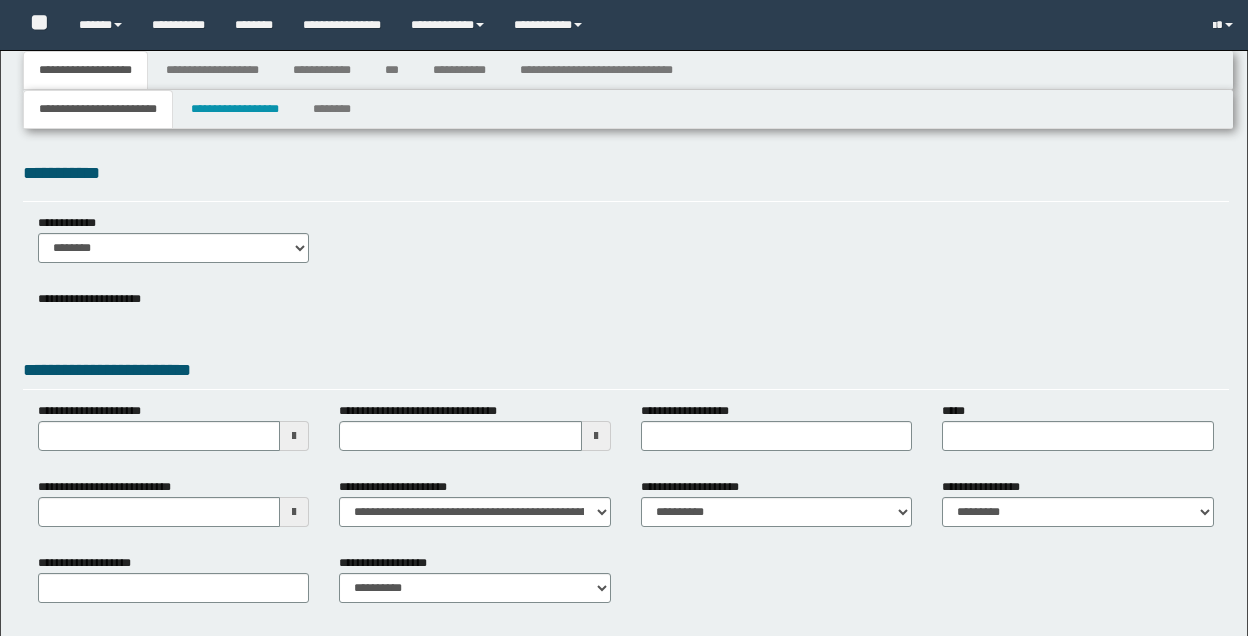 type 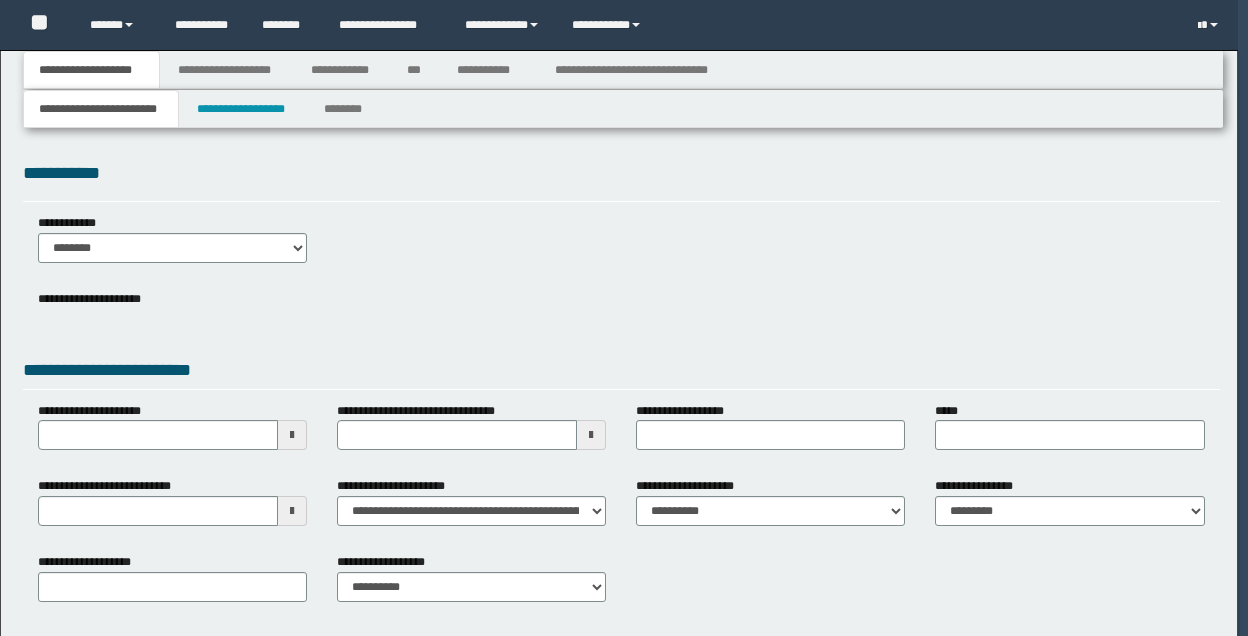 scroll, scrollTop: 0, scrollLeft: 0, axis: both 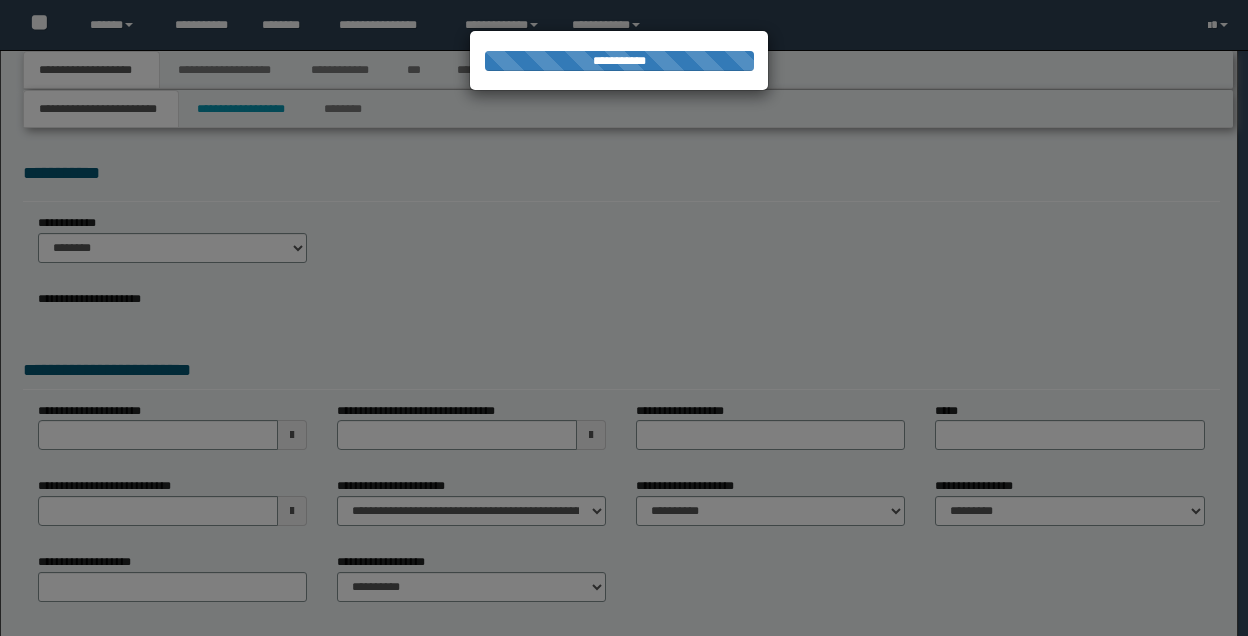 type on "**********" 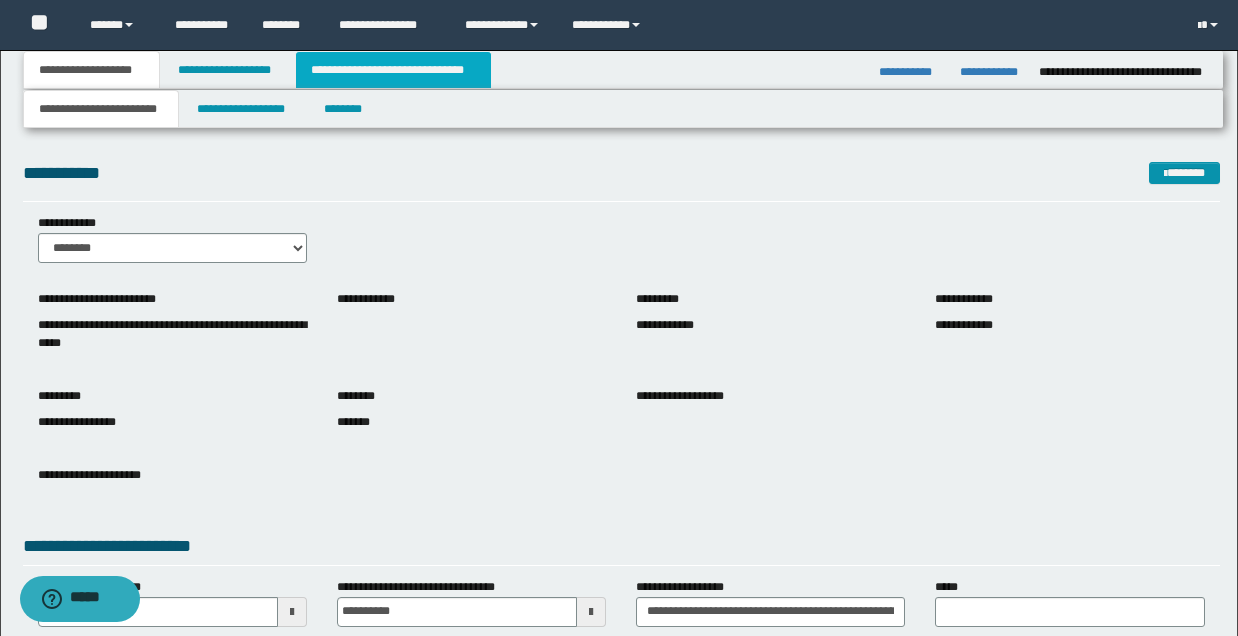 click on "**********" at bounding box center (393, 70) 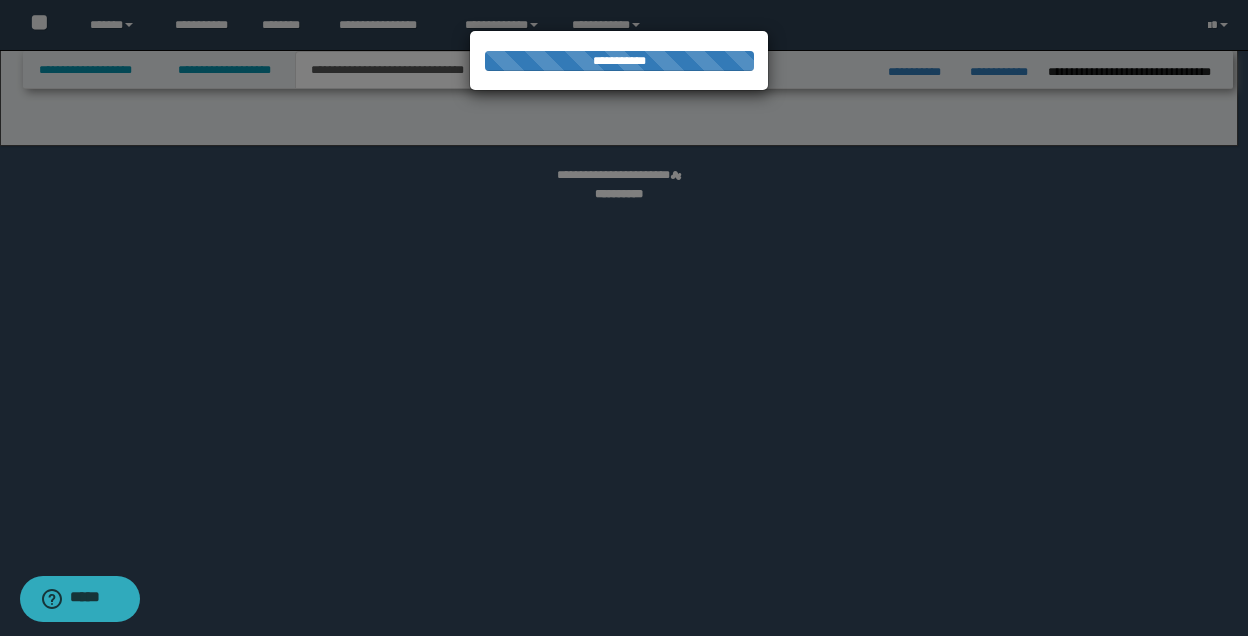 select on "*" 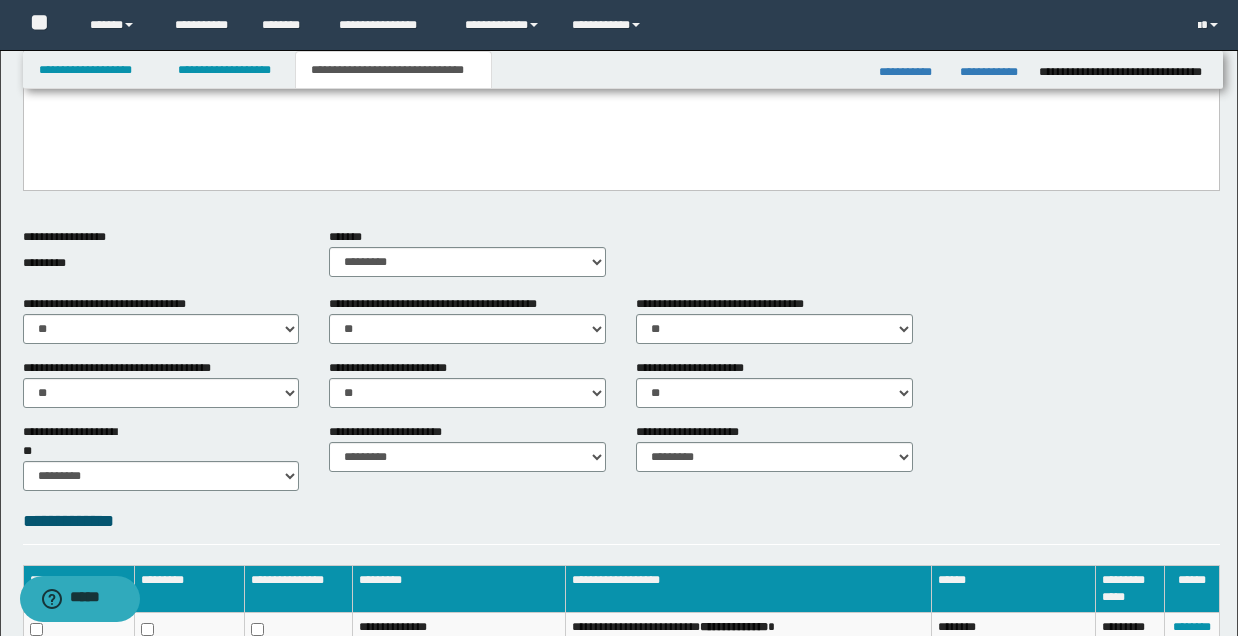 scroll, scrollTop: 710, scrollLeft: 0, axis: vertical 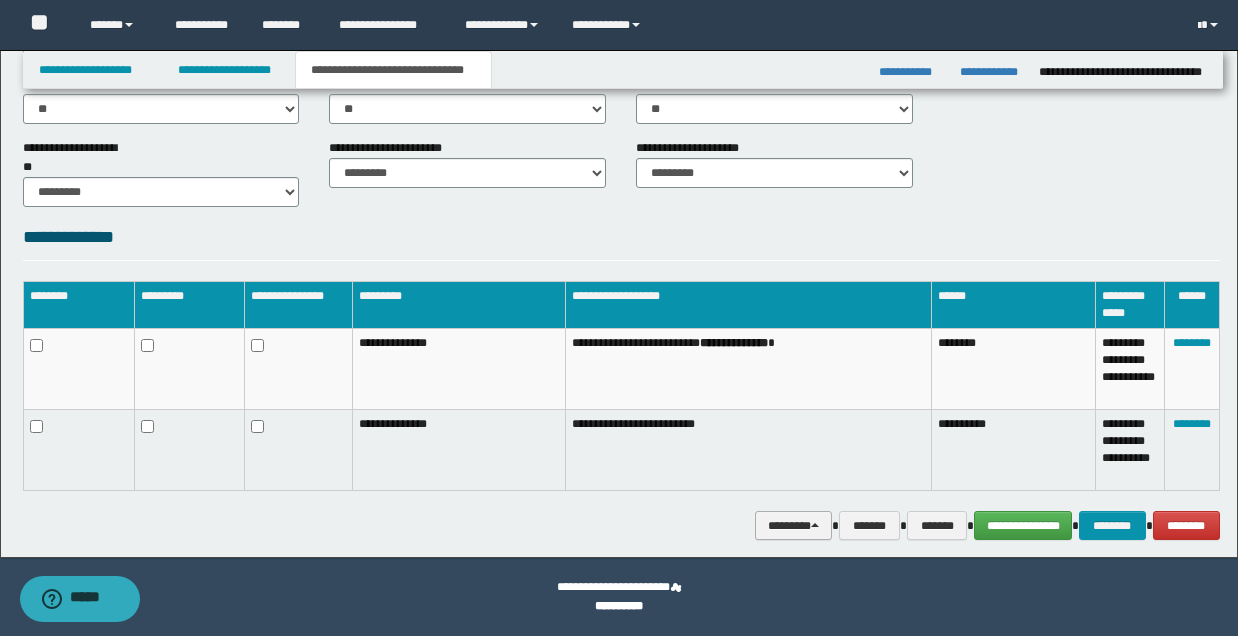 click on "********" at bounding box center [794, 525] 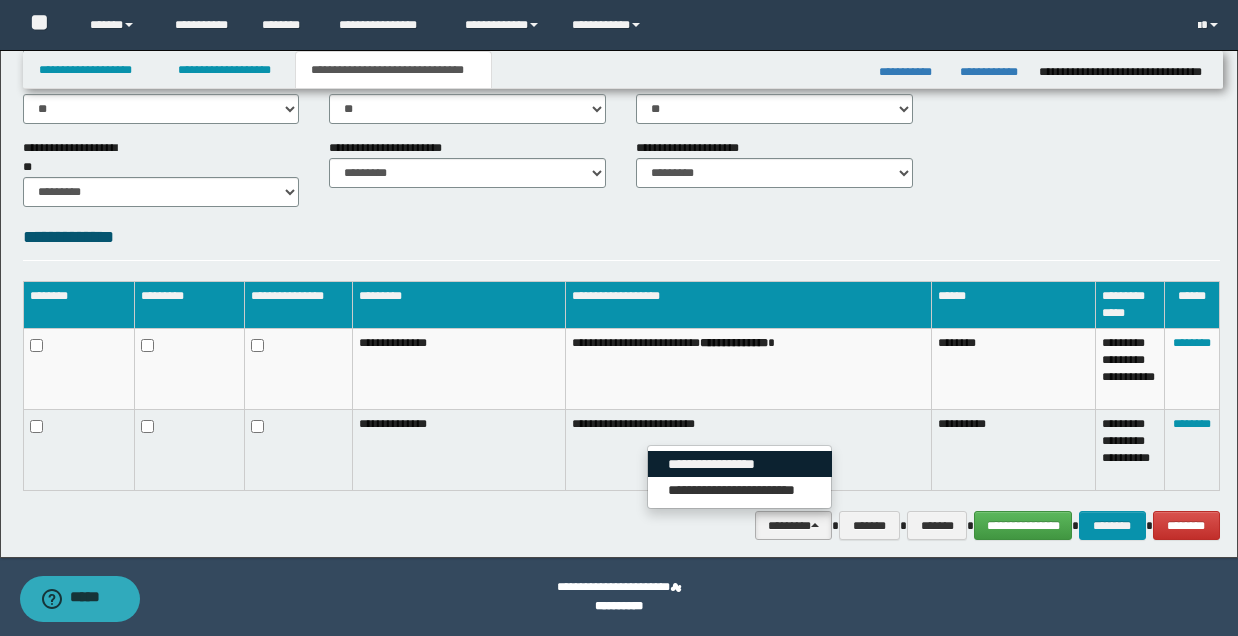click on "**********" at bounding box center (740, 464) 